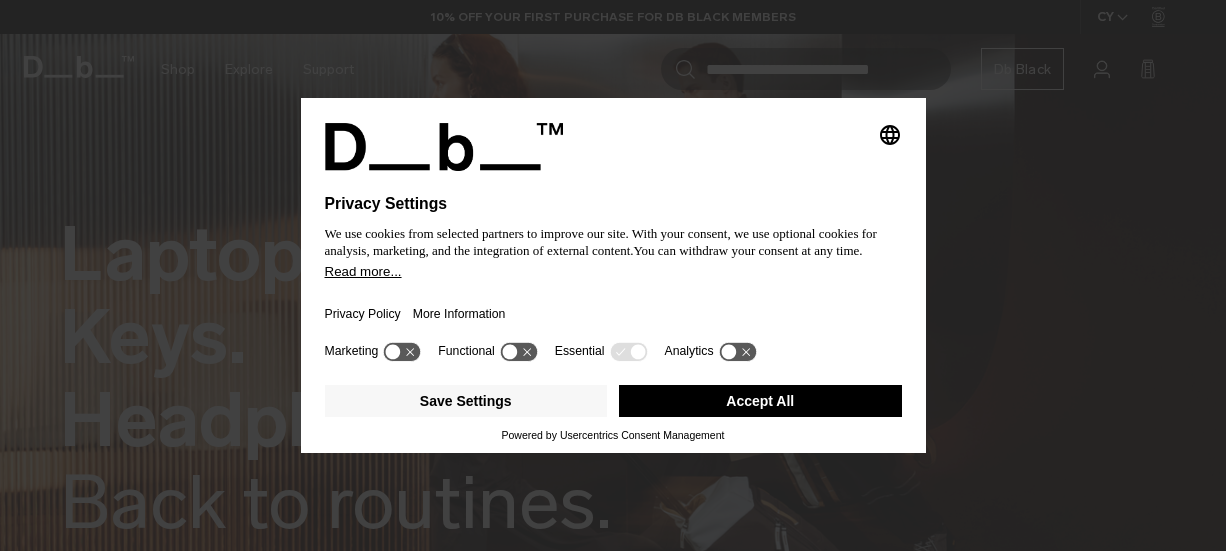scroll, scrollTop: 0, scrollLeft: 0, axis: both 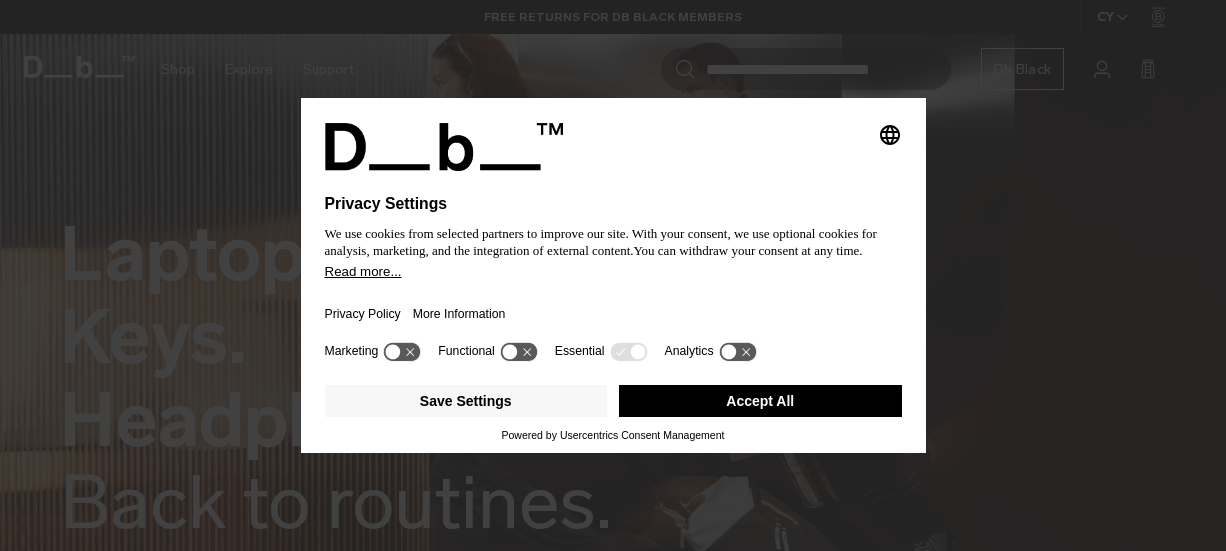 click on "Accept All" at bounding box center [760, 401] 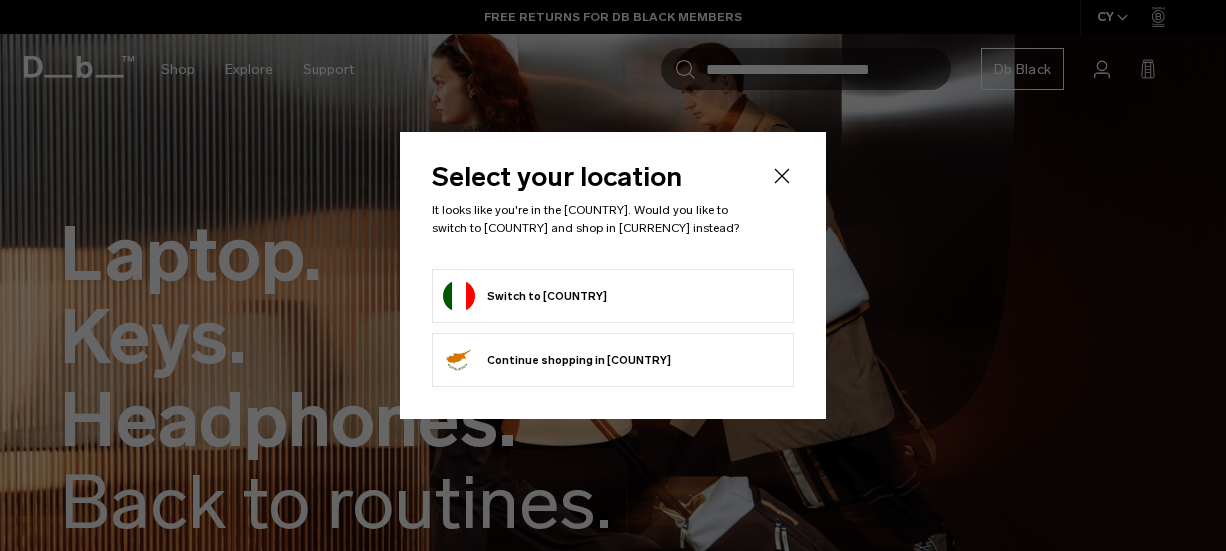 click 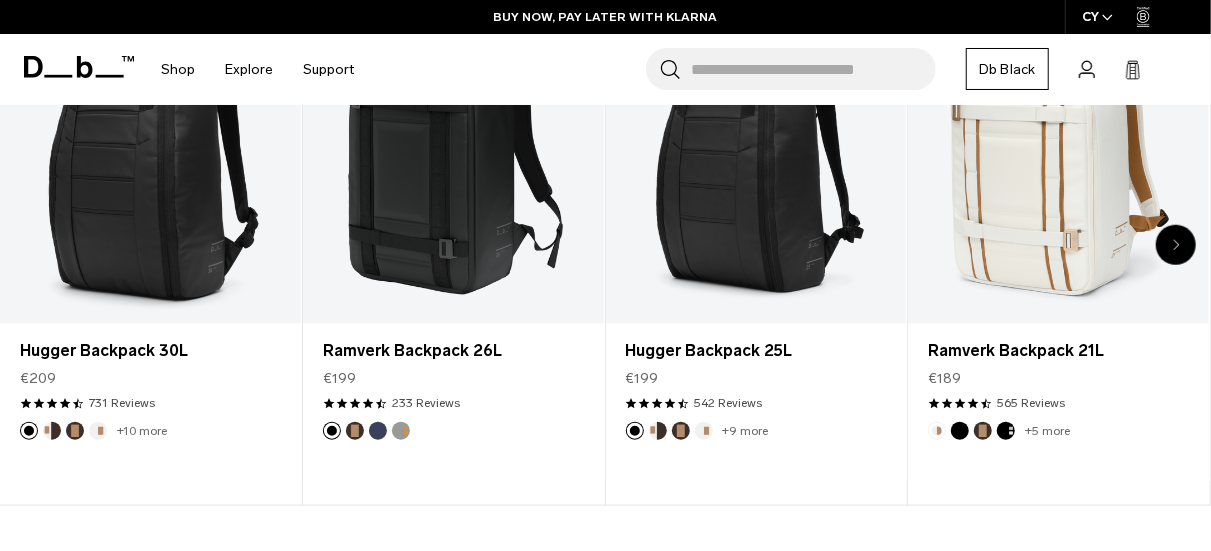 scroll, scrollTop: 759, scrollLeft: 0, axis: vertical 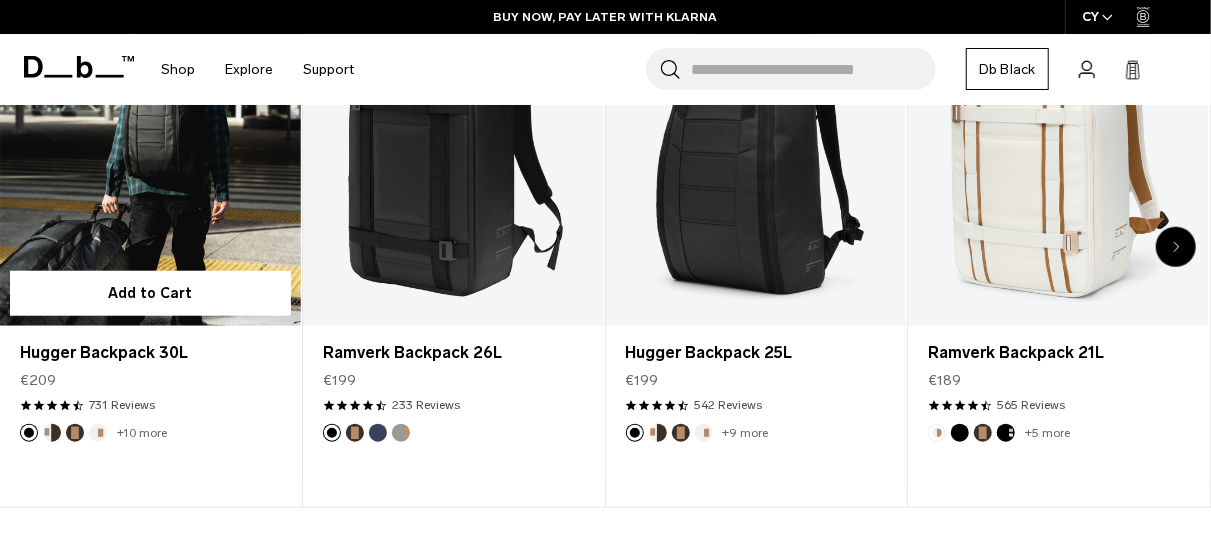 click at bounding box center (52, 433) 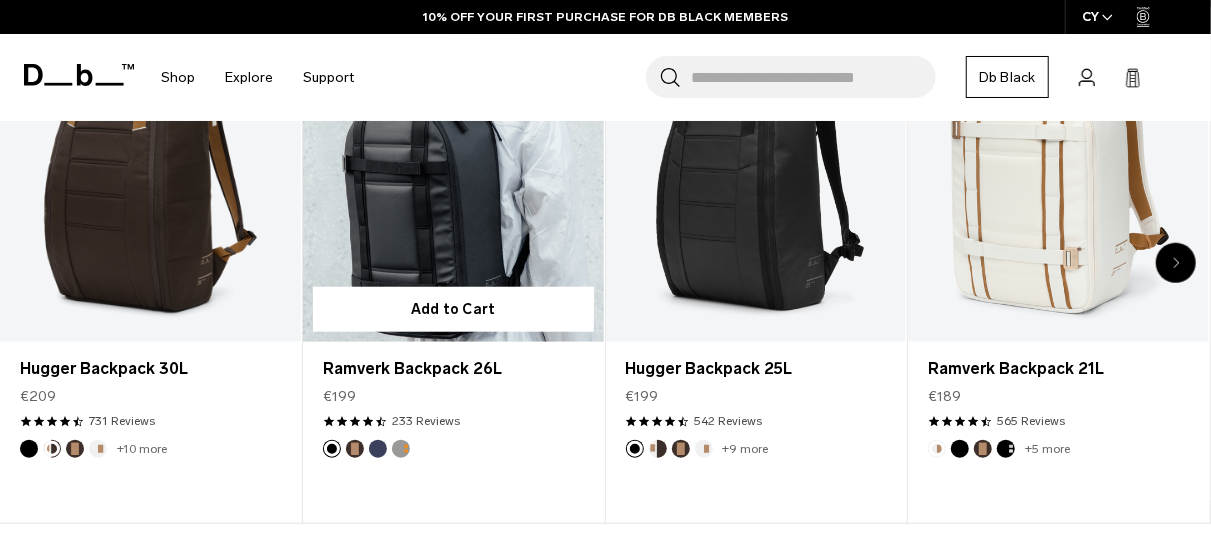 scroll, scrollTop: 746, scrollLeft: 0, axis: vertical 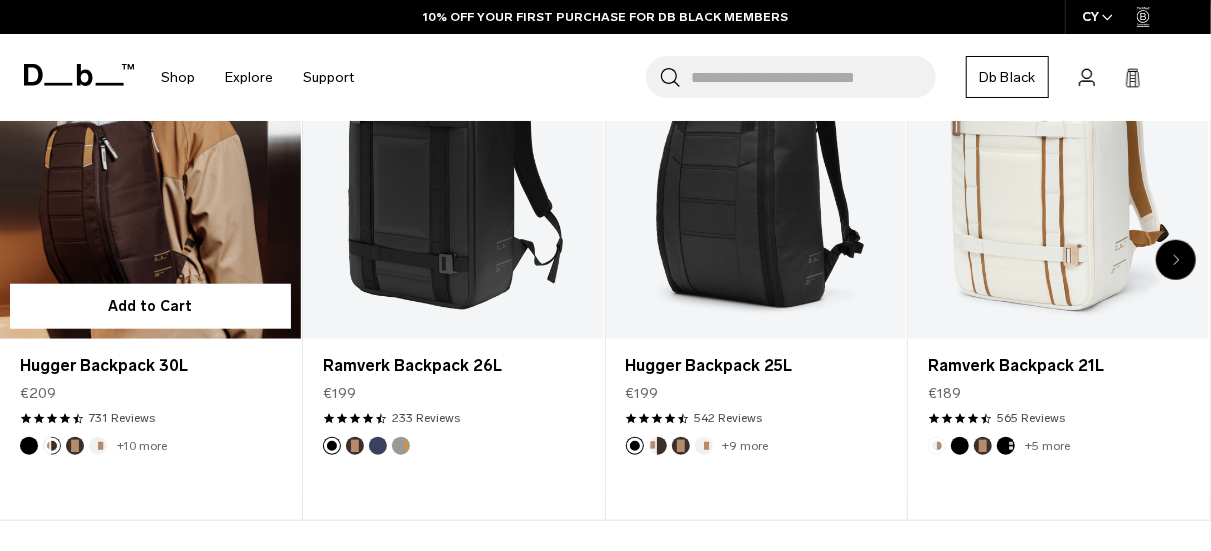 click on "Hugger Backpack 30L
€209
4.6 star rating      731 Reviews" at bounding box center (150, 388) 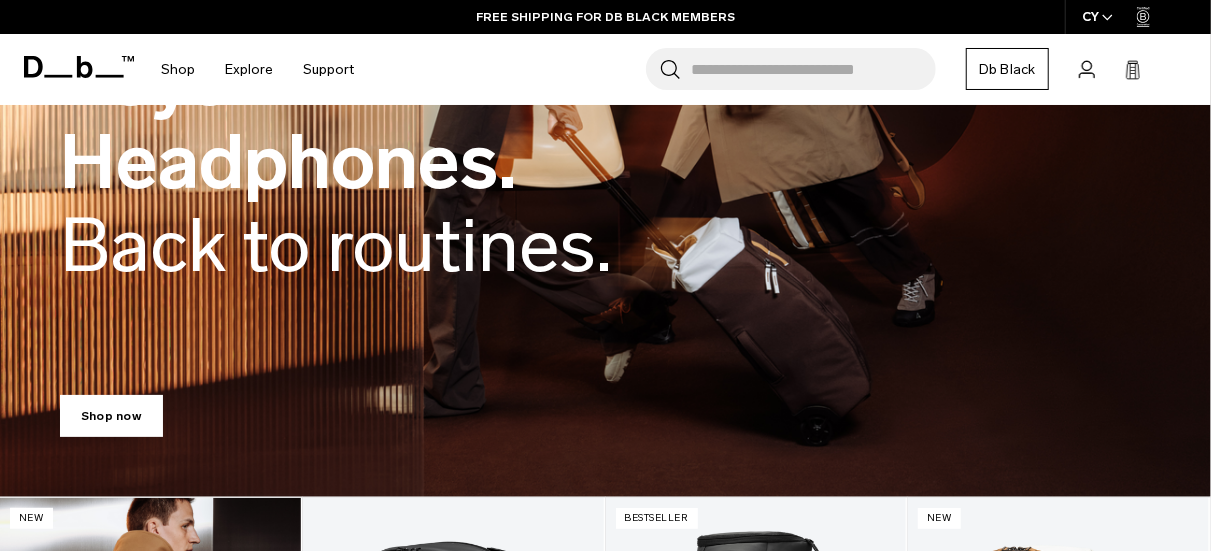 scroll, scrollTop: 0, scrollLeft: 0, axis: both 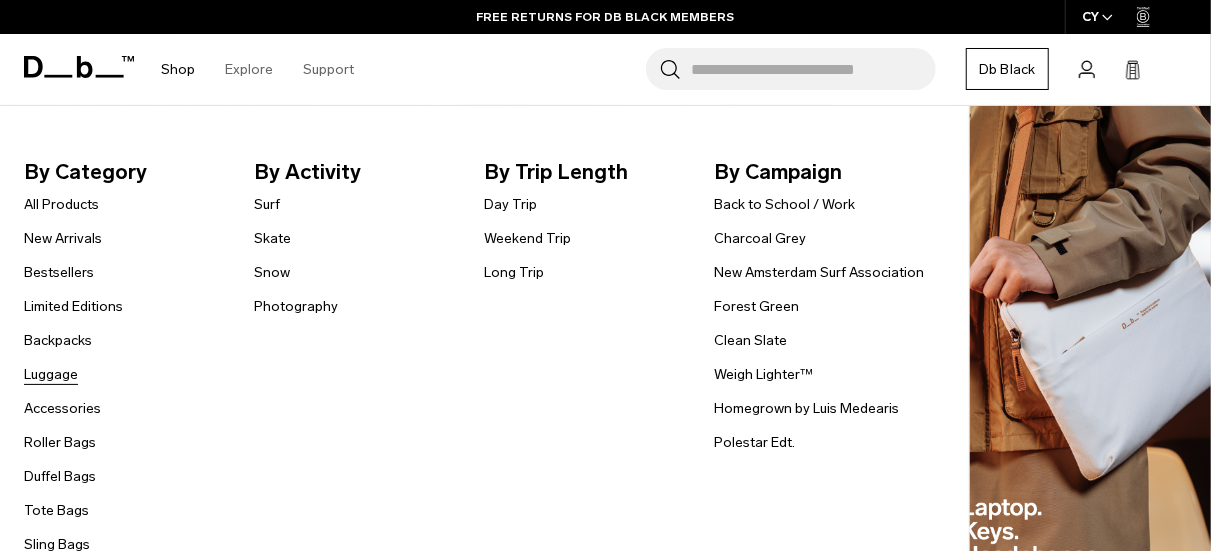 click on "Luggage" at bounding box center [51, 374] 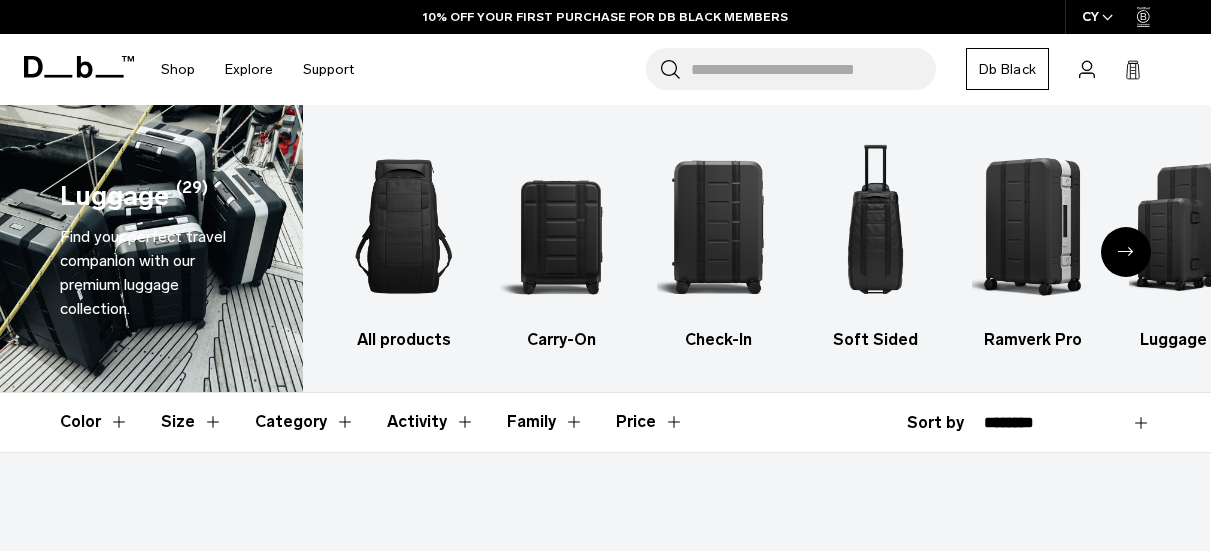scroll, scrollTop: 308, scrollLeft: 0, axis: vertical 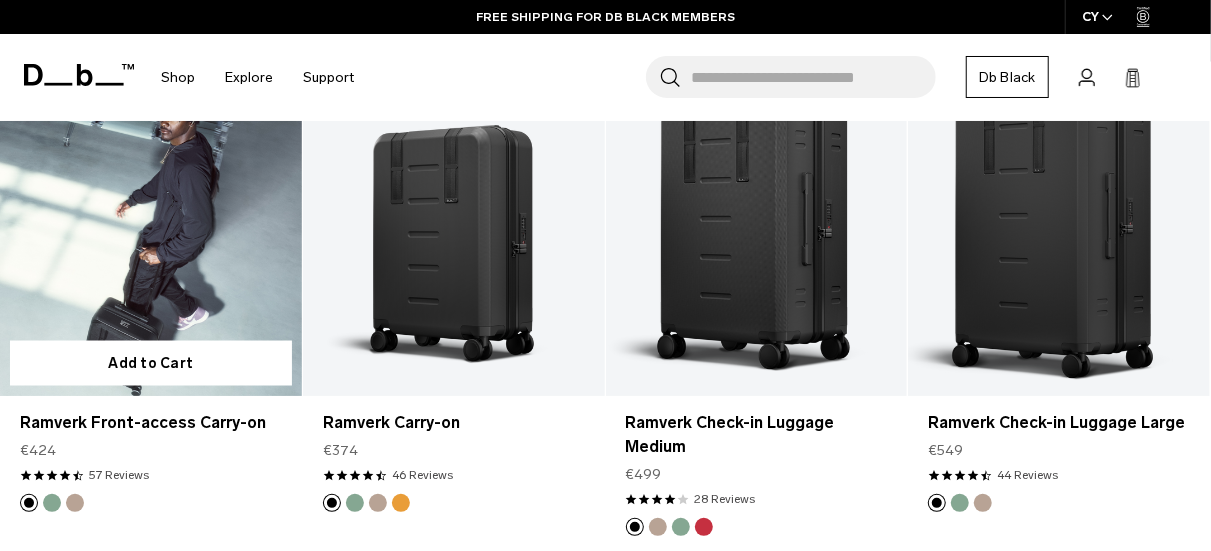 click at bounding box center [52, 503] 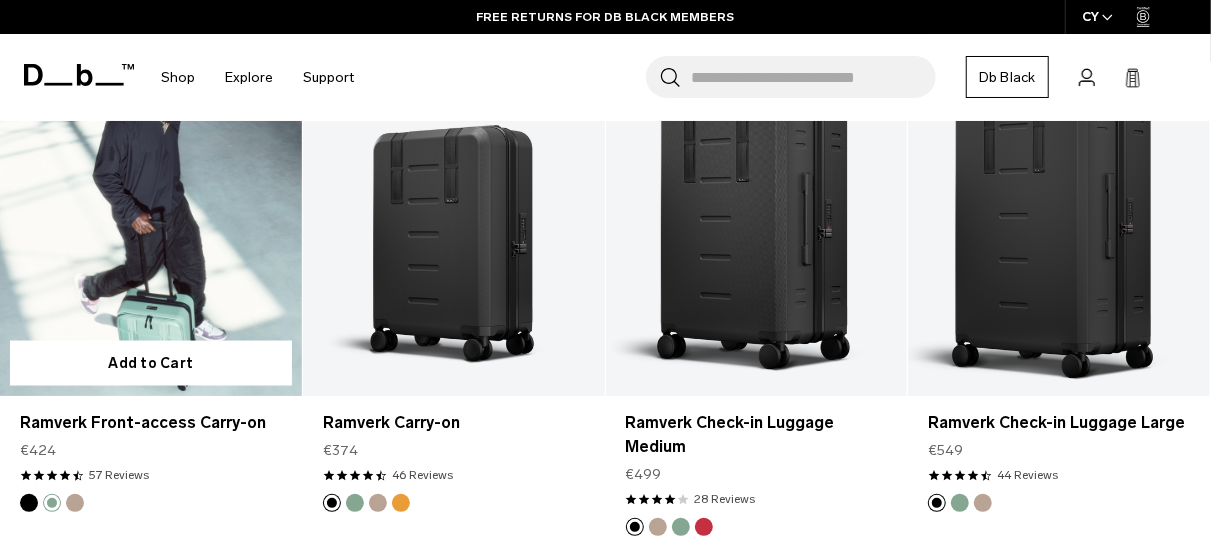 click at bounding box center [29, 503] 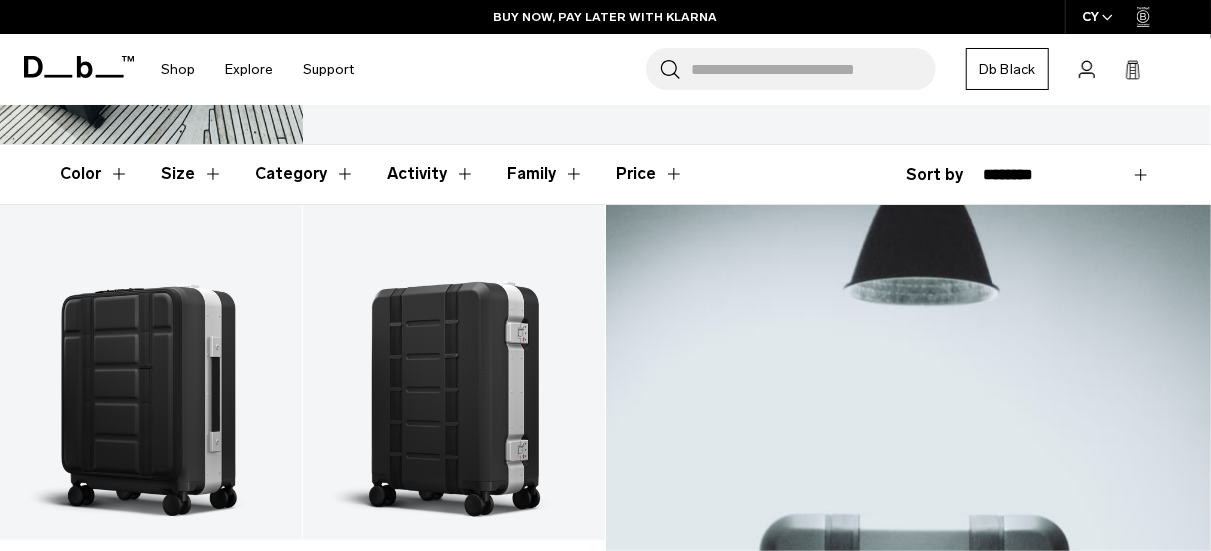scroll, scrollTop: 0, scrollLeft: 0, axis: both 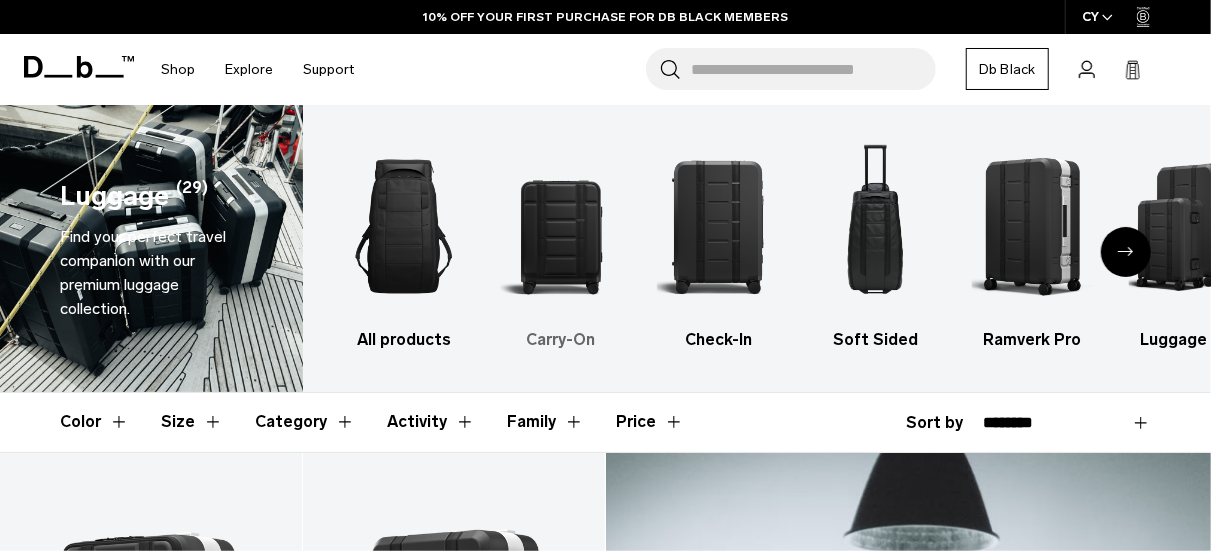 click at bounding box center (561, 226) 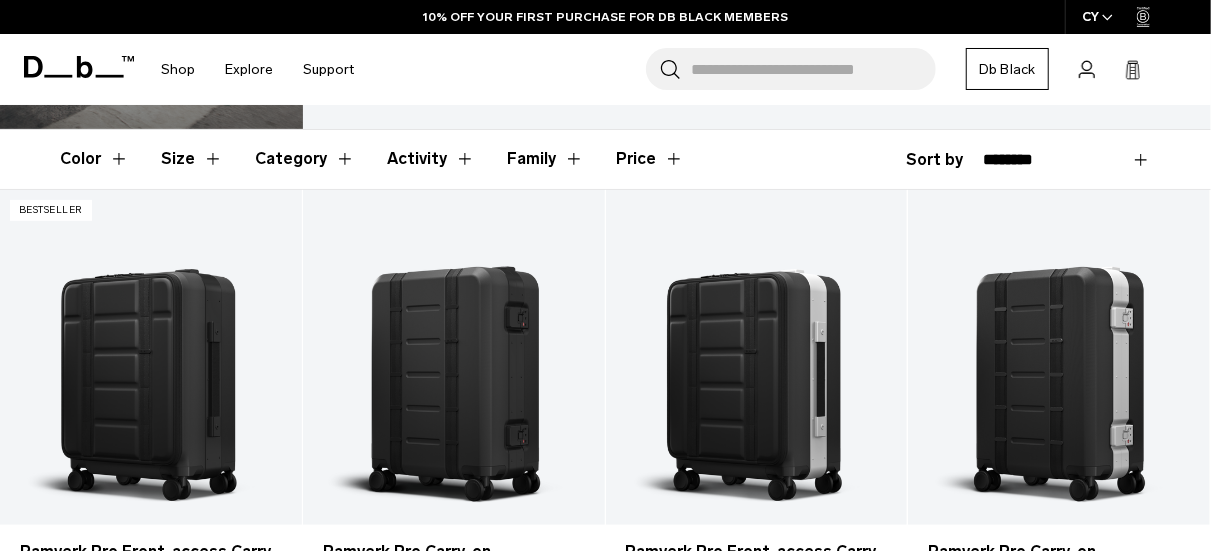 scroll, scrollTop: 0, scrollLeft: 0, axis: both 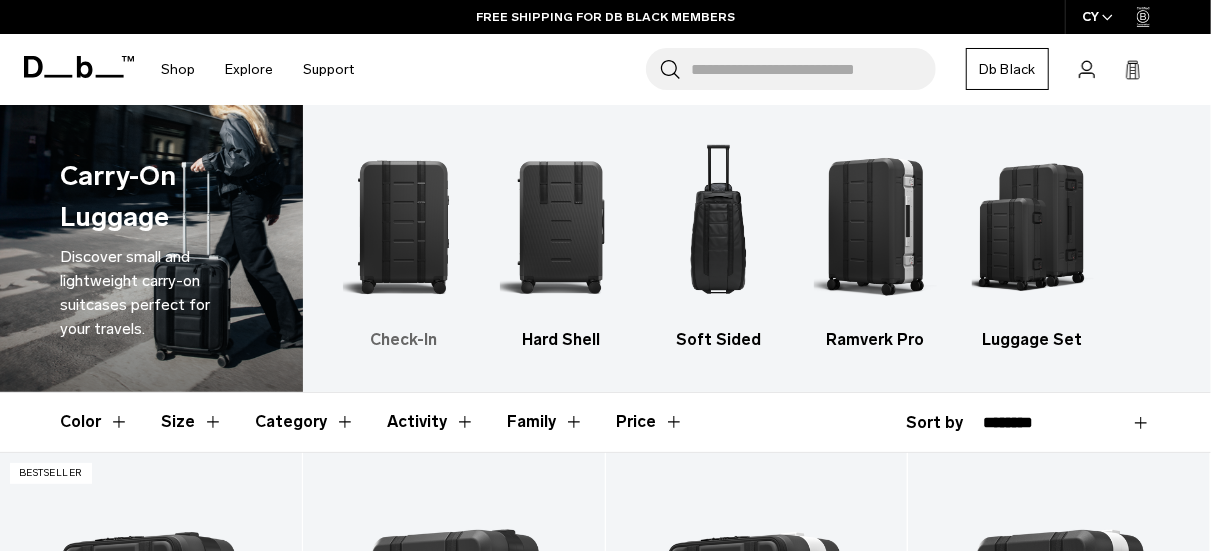 click at bounding box center [404, 226] 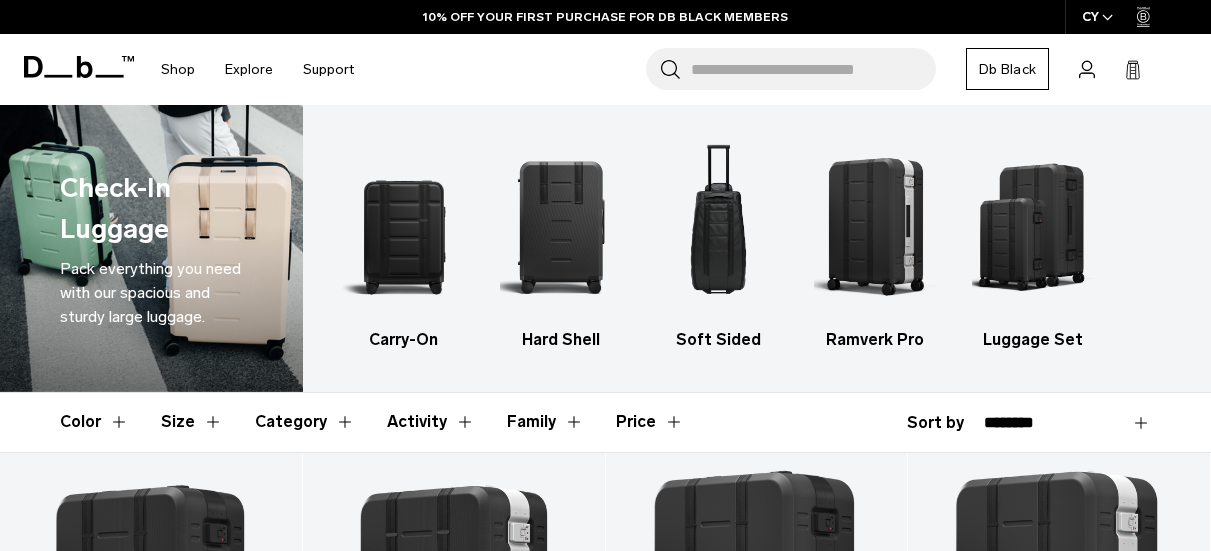 scroll, scrollTop: 0, scrollLeft: 0, axis: both 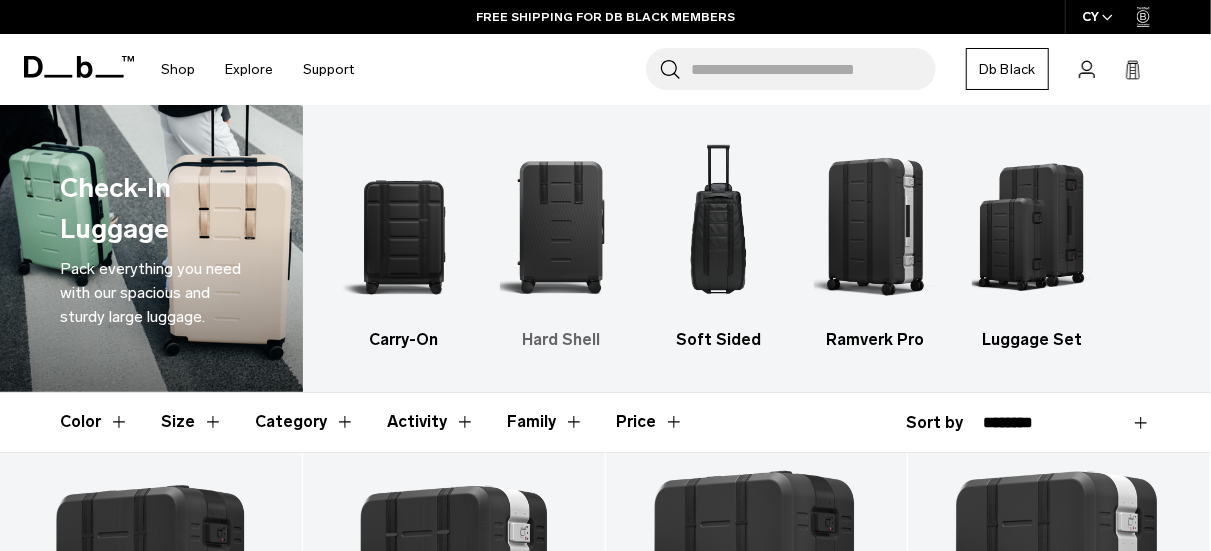 click at bounding box center [561, 226] 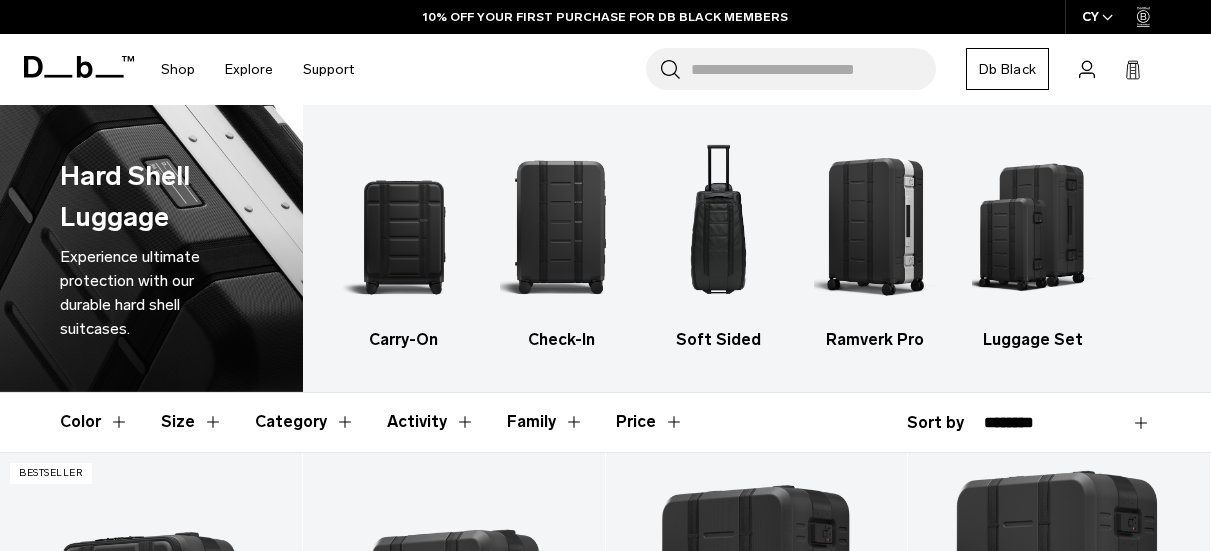 scroll, scrollTop: 1282, scrollLeft: 0, axis: vertical 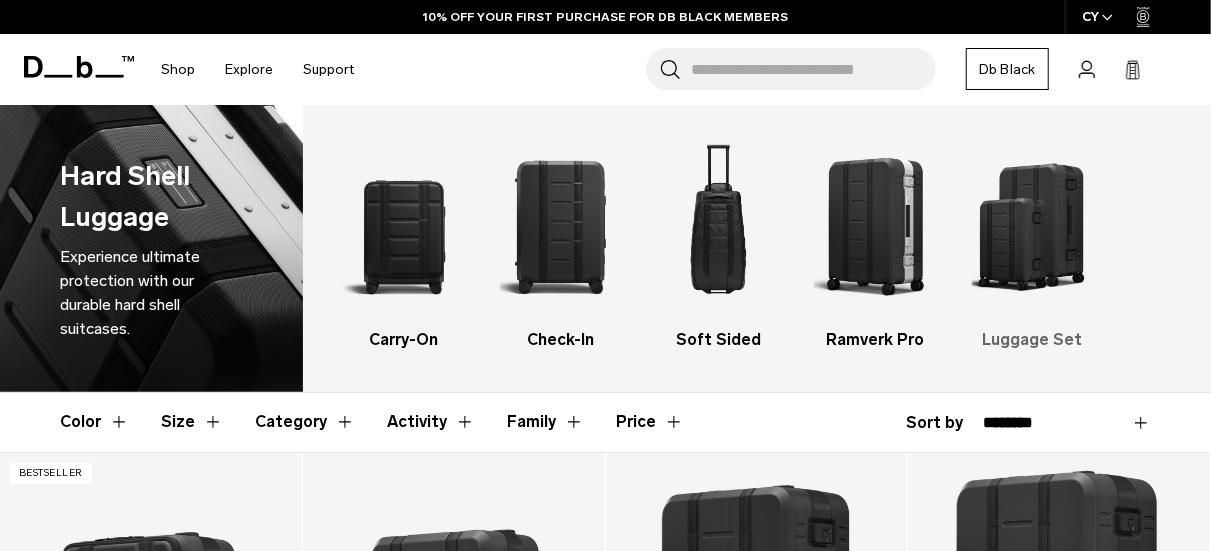 click at bounding box center [1033, 226] 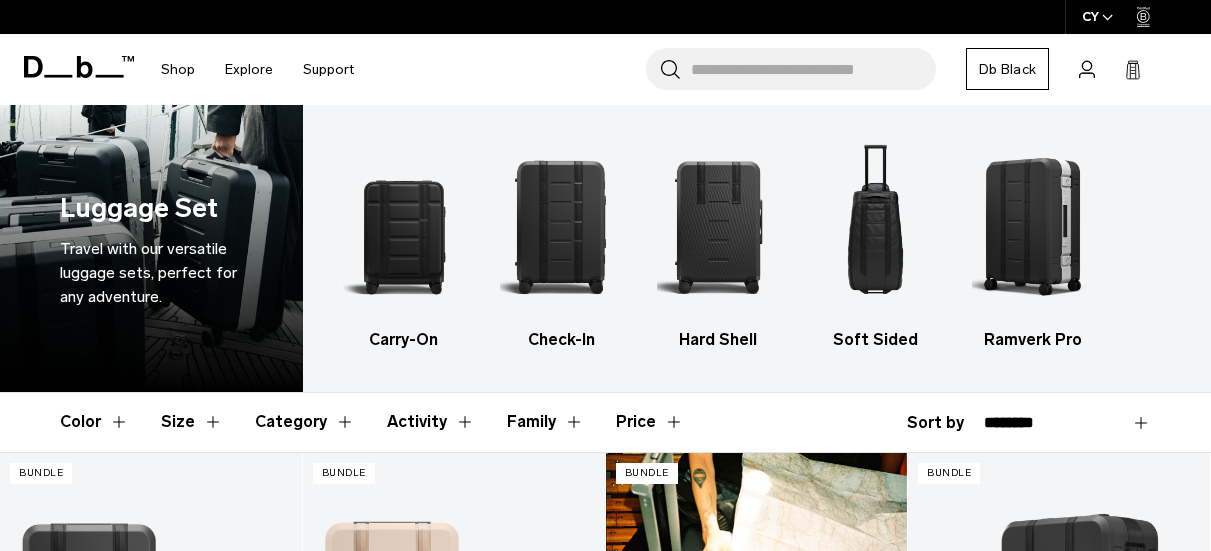 scroll, scrollTop: 0, scrollLeft: 0, axis: both 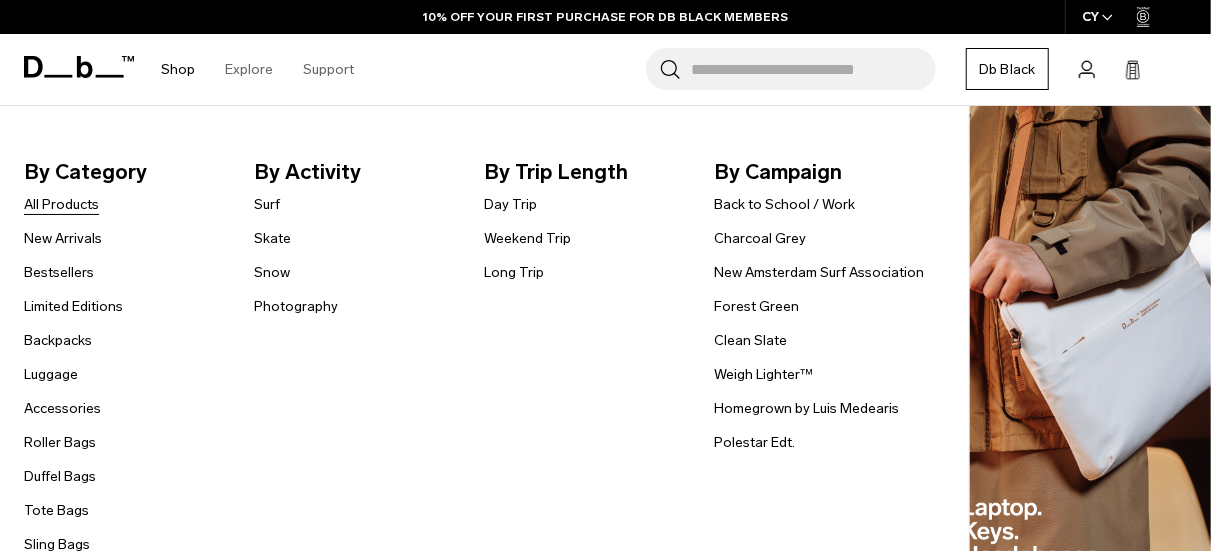 click on "All Products" at bounding box center (61, 204) 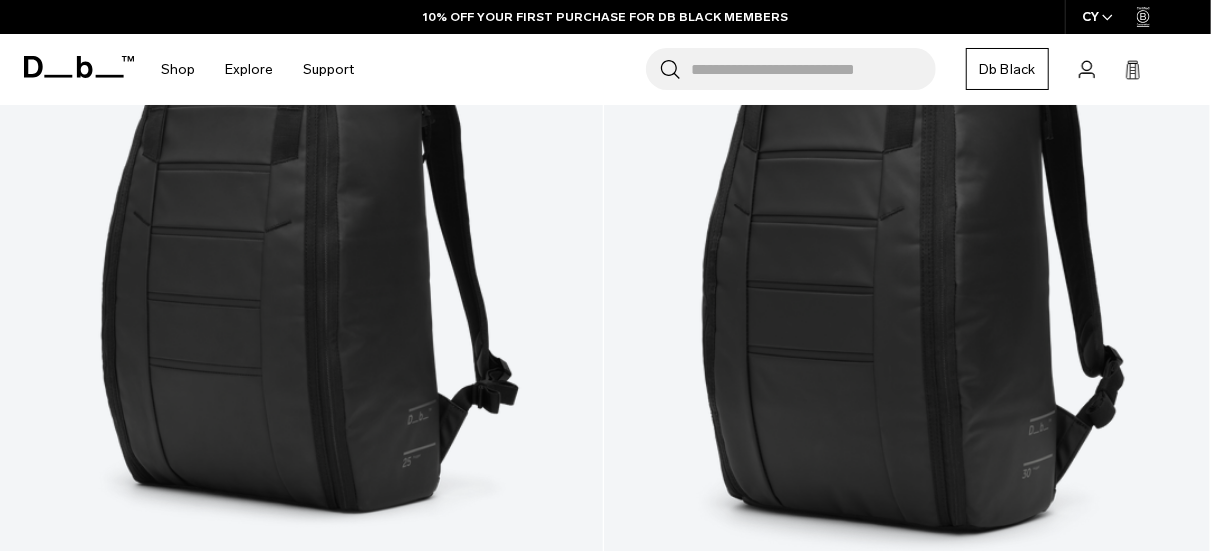 scroll, scrollTop: 525, scrollLeft: 0, axis: vertical 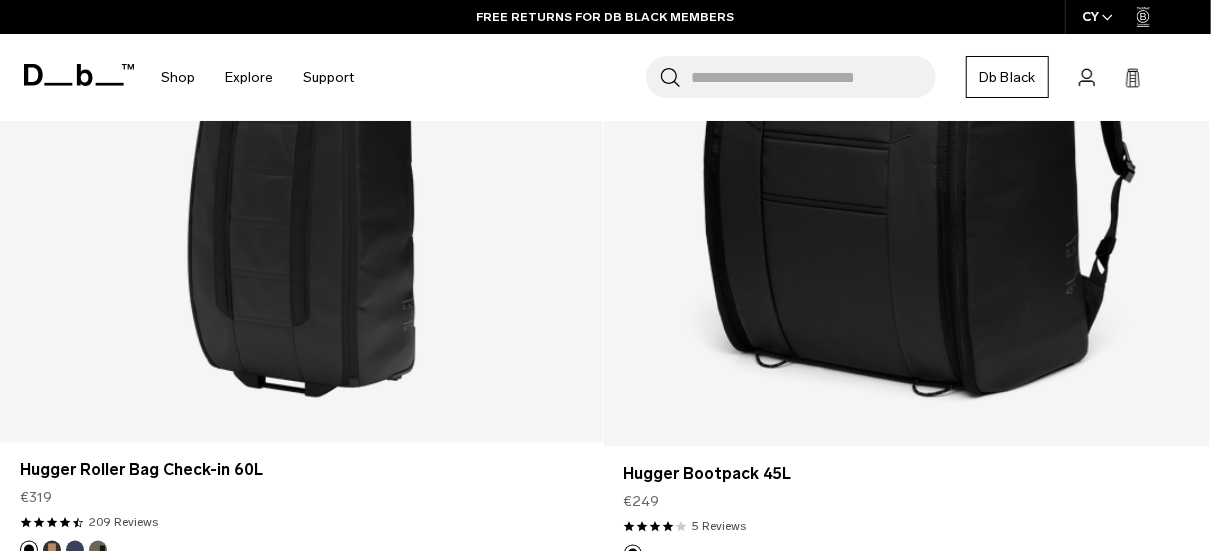 click at bounding box center (301, 11033) 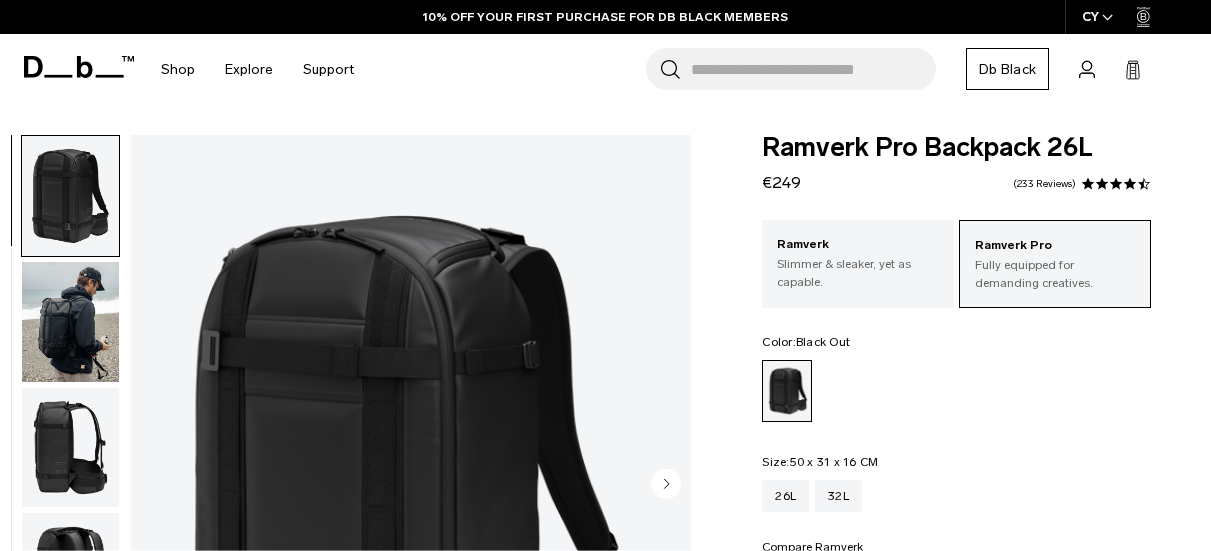 scroll, scrollTop: 451, scrollLeft: 0, axis: vertical 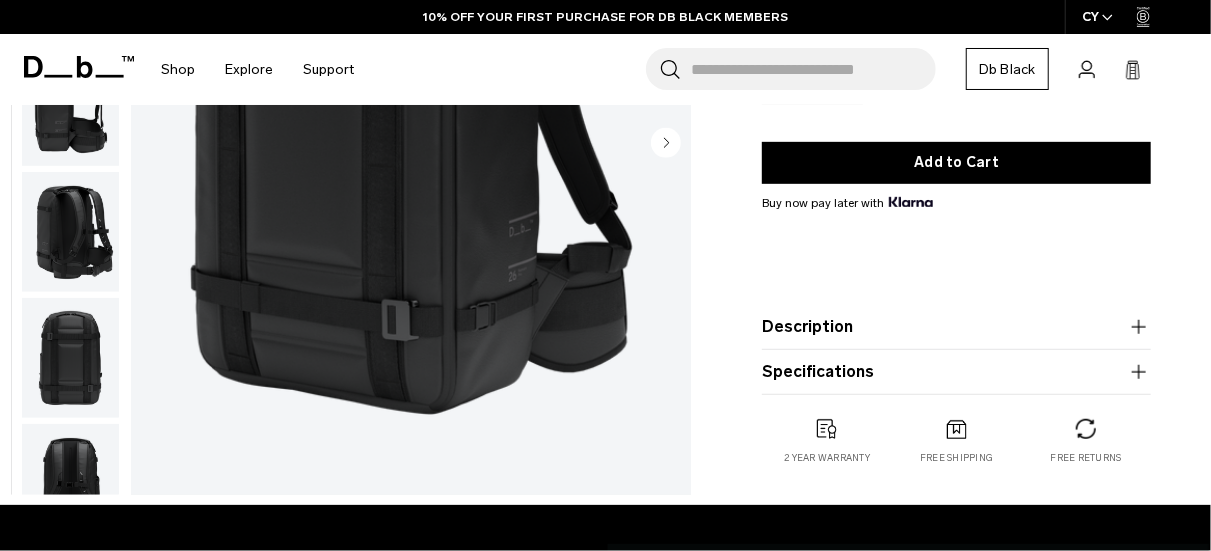 click at bounding box center (70, 233) 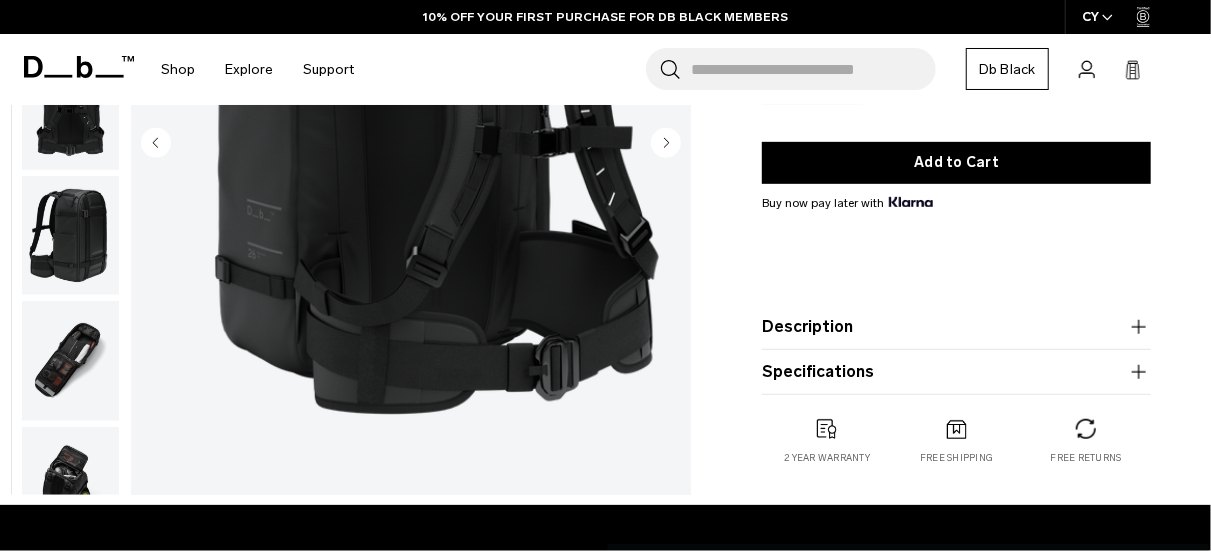 scroll, scrollTop: 378, scrollLeft: 0, axis: vertical 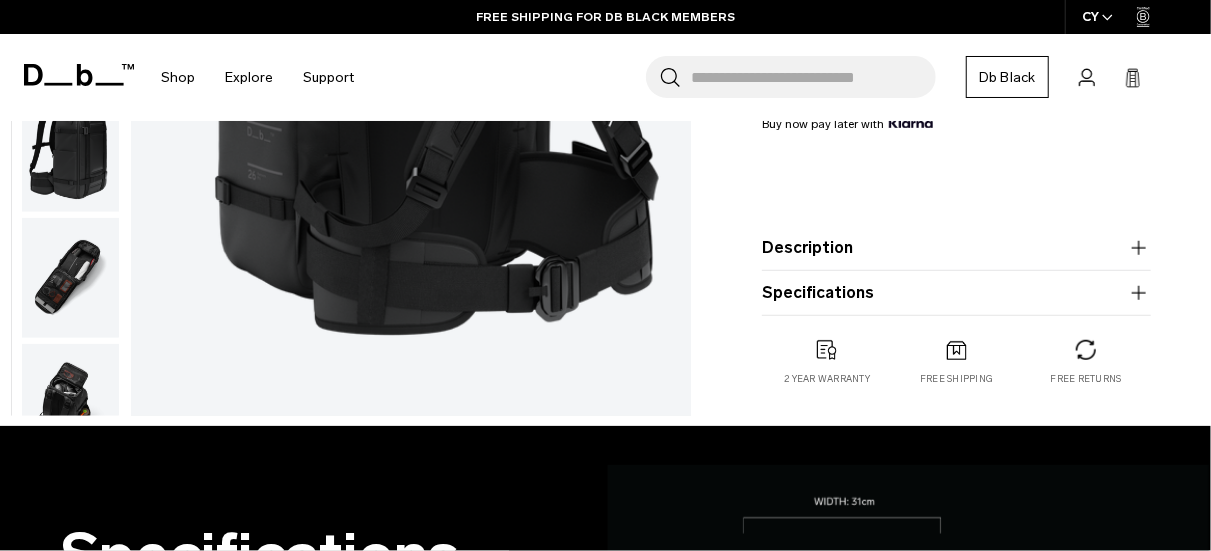 click at bounding box center [70, 279] 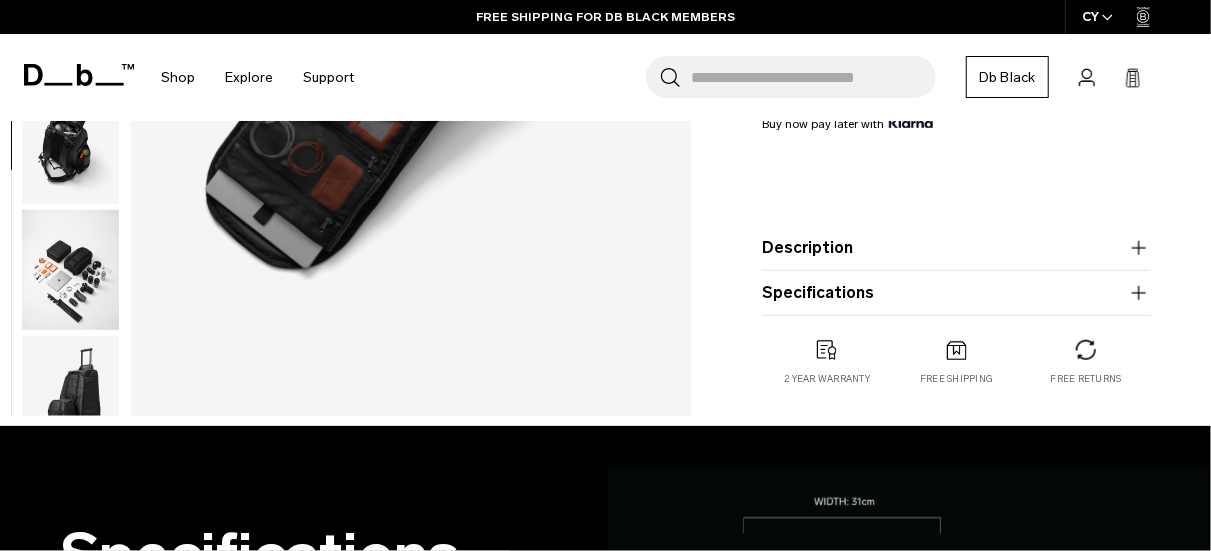 scroll, scrollTop: 882, scrollLeft: 0, axis: vertical 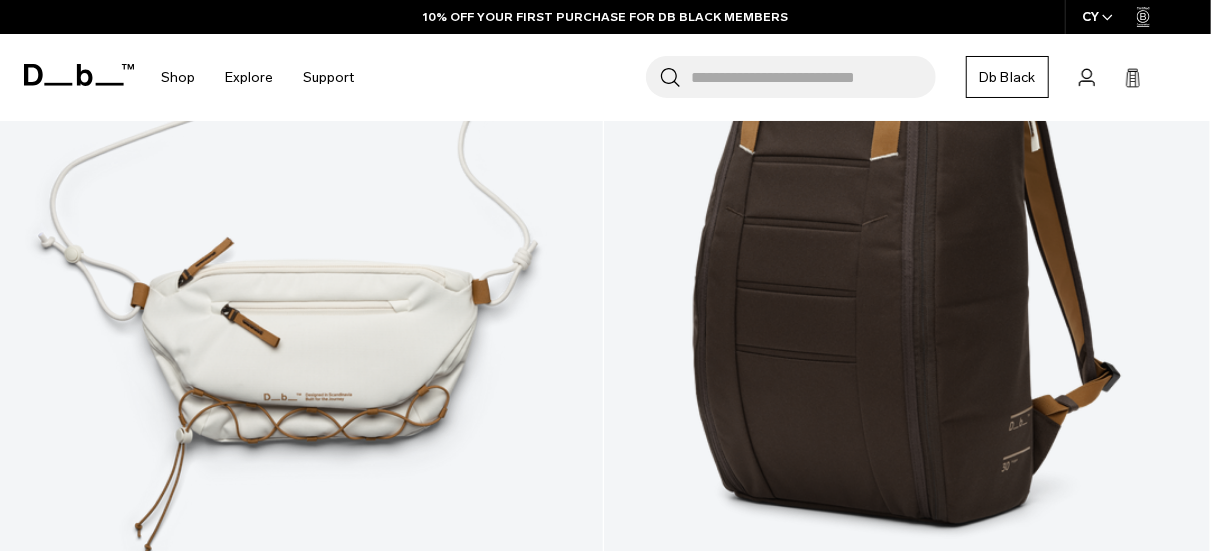 click on "Show more" at bounding box center (605, 12569) 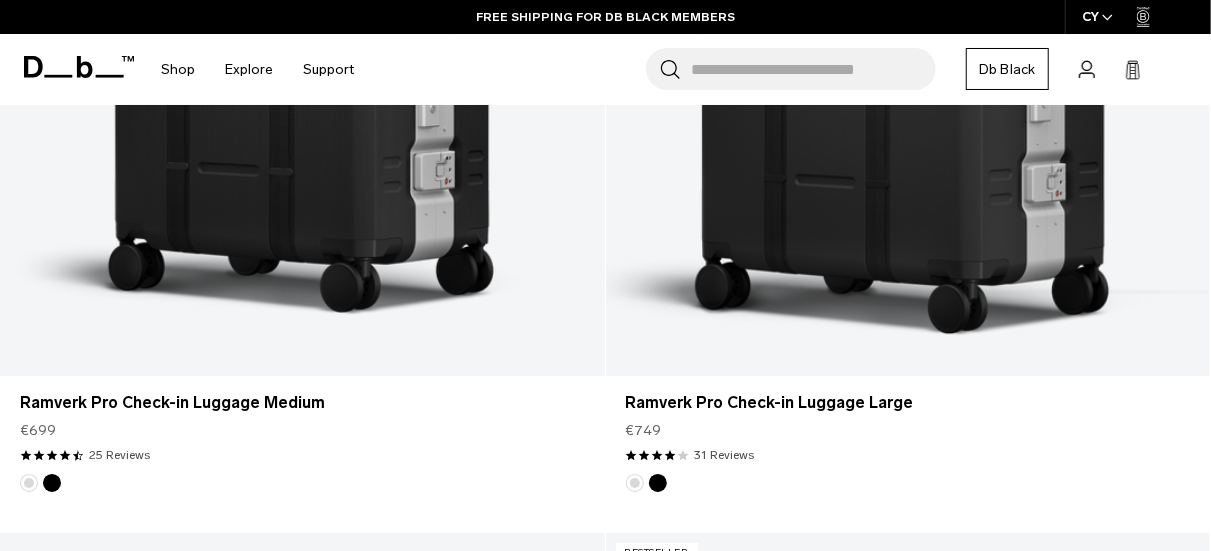 scroll, scrollTop: 3274, scrollLeft: 0, axis: vertical 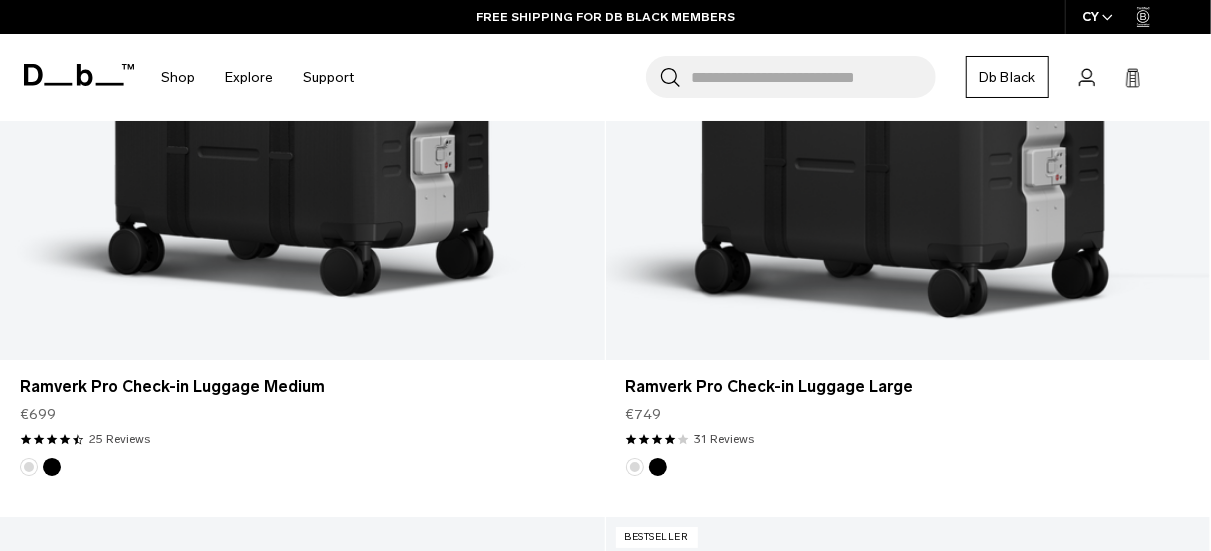 click at bounding box center [908, 6785] 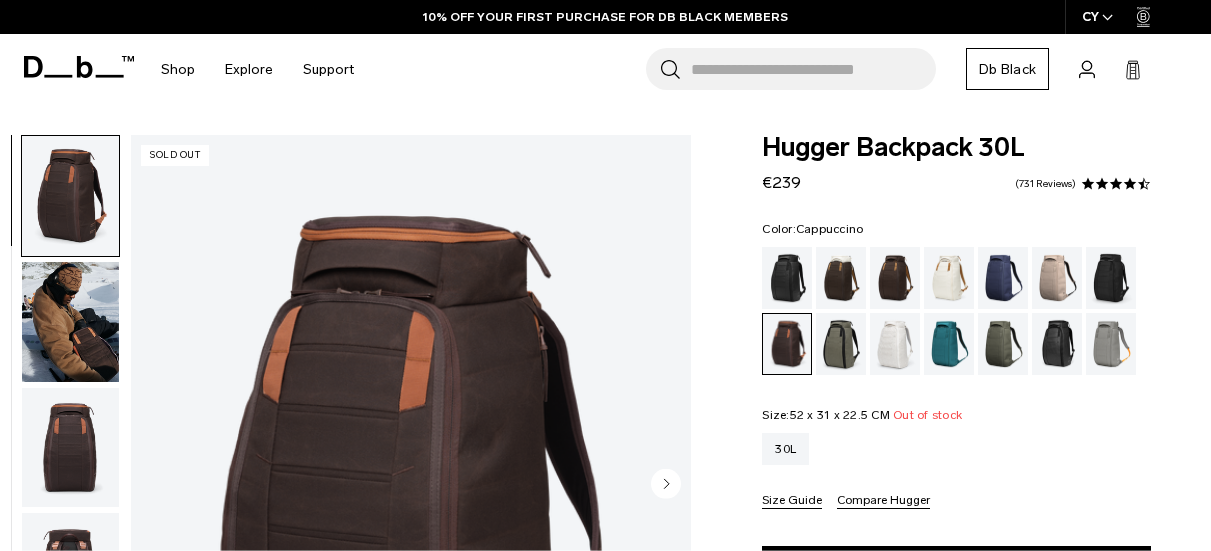 scroll, scrollTop: 0, scrollLeft: 0, axis: both 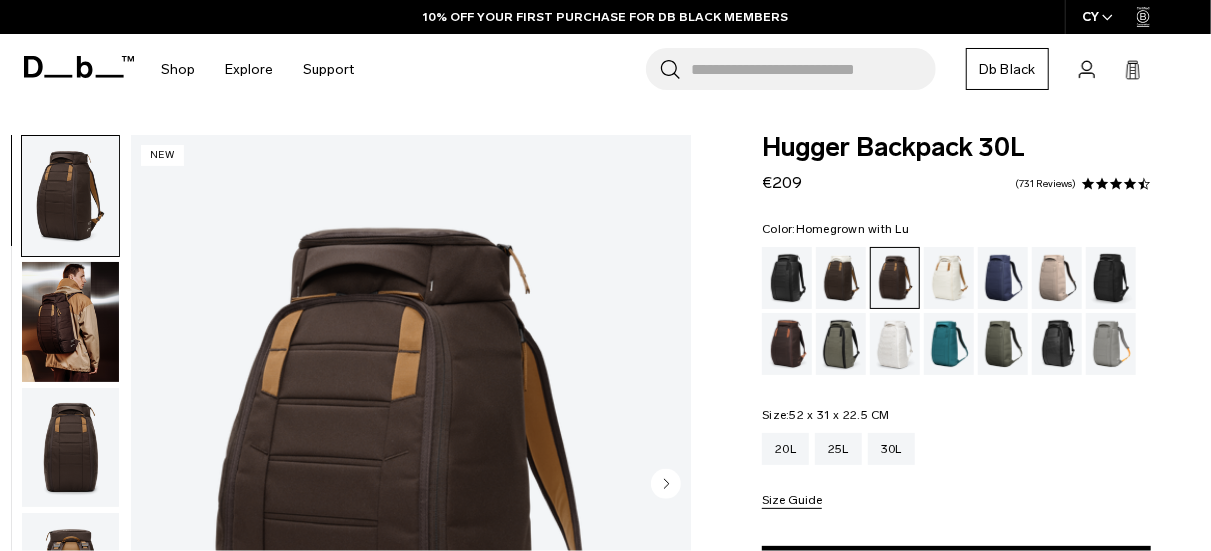 click at bounding box center [787, 344] 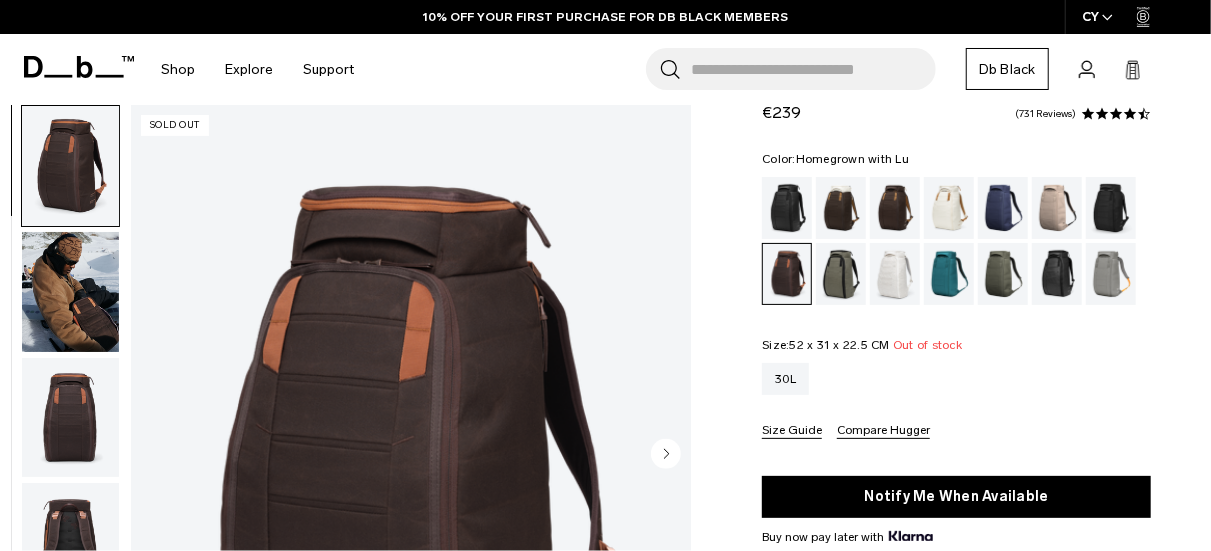 scroll, scrollTop: 70, scrollLeft: 0, axis: vertical 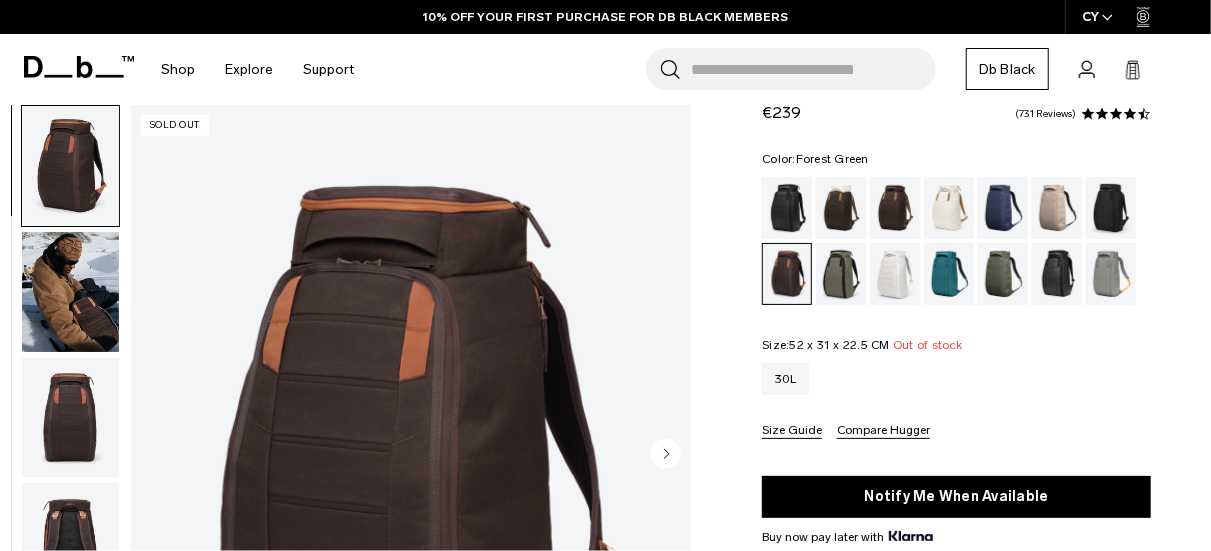 click at bounding box center [841, 274] 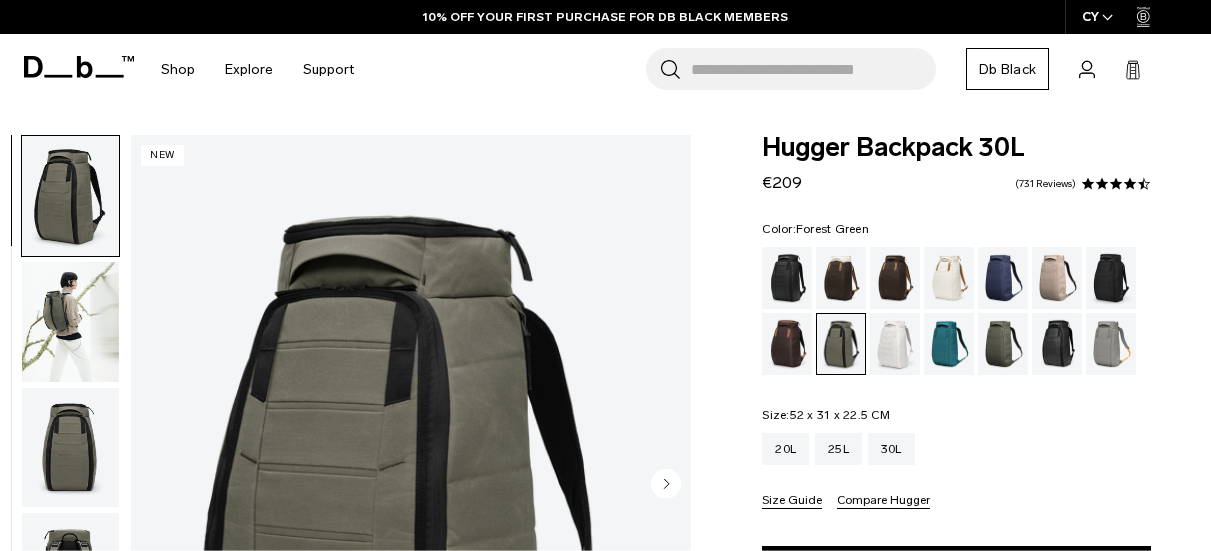 scroll, scrollTop: 66, scrollLeft: 0, axis: vertical 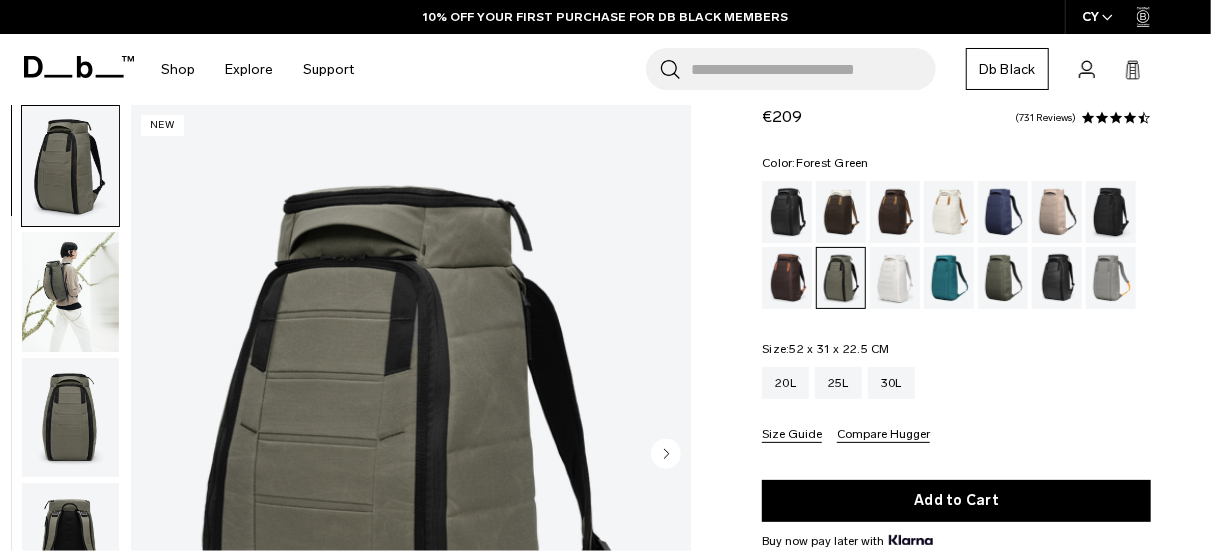 click at bounding box center (70, 292) 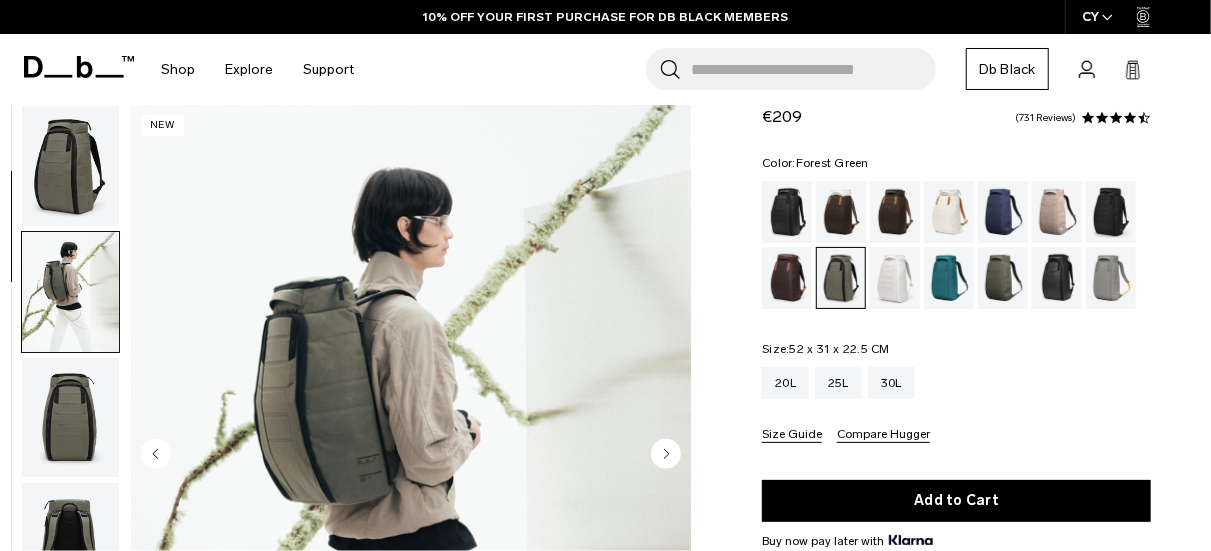 scroll, scrollTop: 126, scrollLeft: 0, axis: vertical 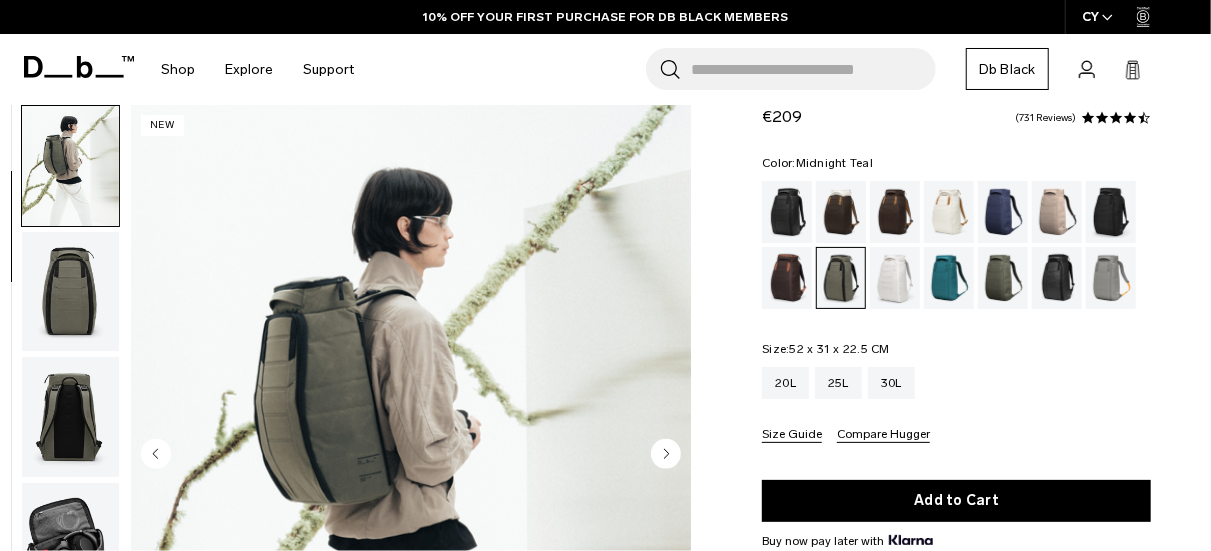 click at bounding box center (949, 278) 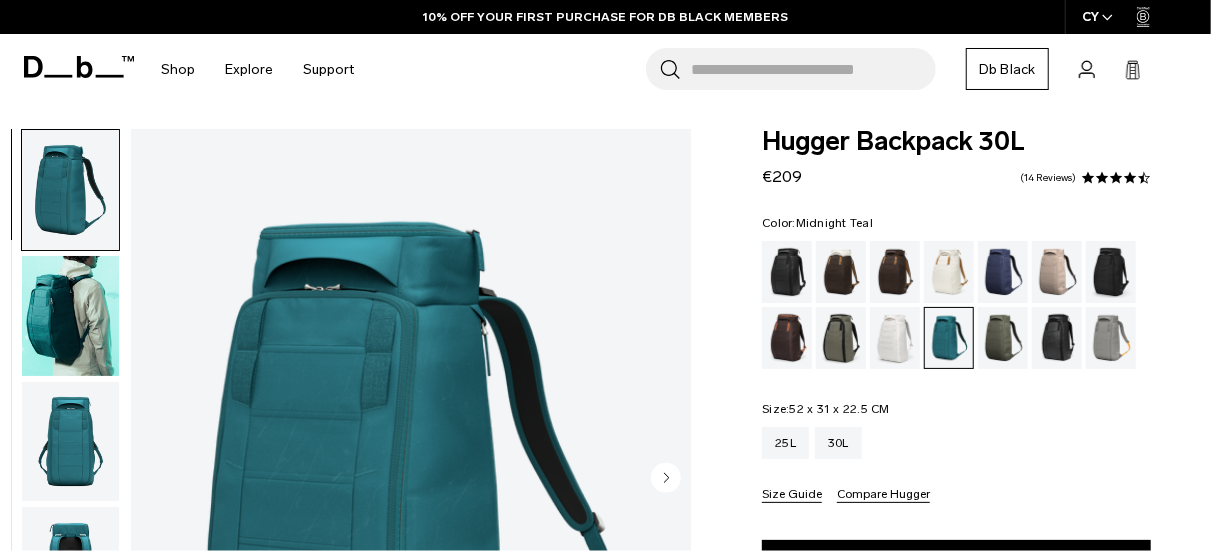 scroll, scrollTop: 6, scrollLeft: 0, axis: vertical 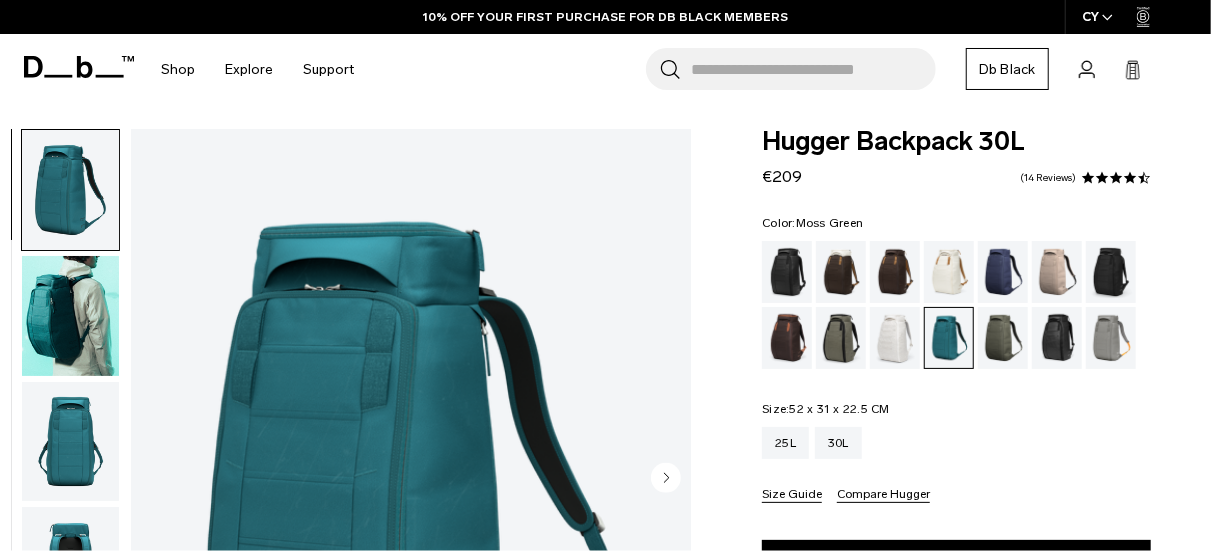 click at bounding box center (1003, 338) 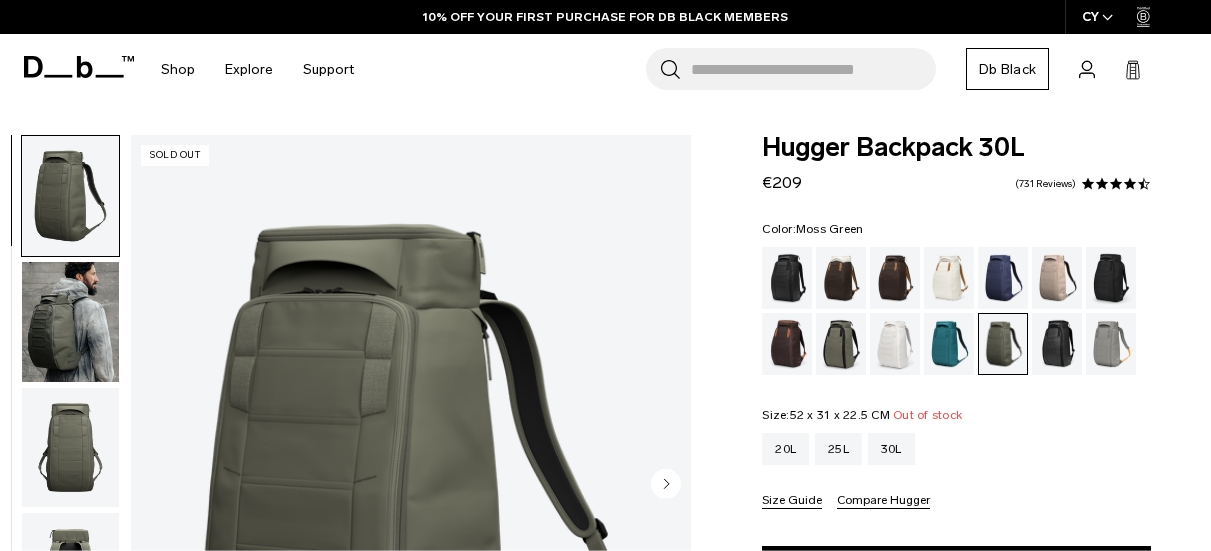 scroll, scrollTop: 0, scrollLeft: 0, axis: both 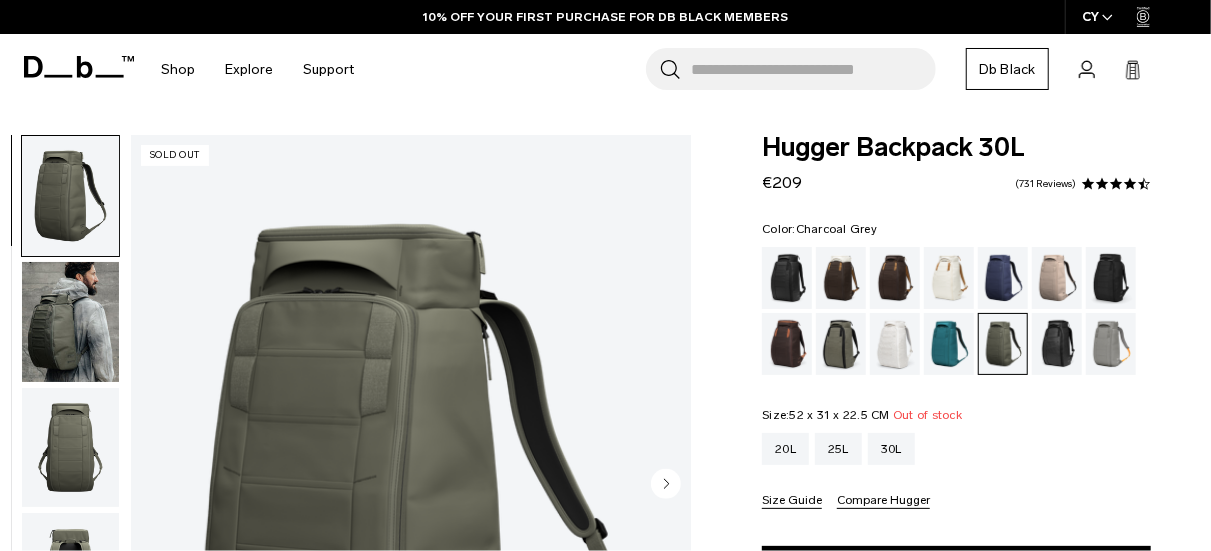 click at bounding box center [1111, 278] 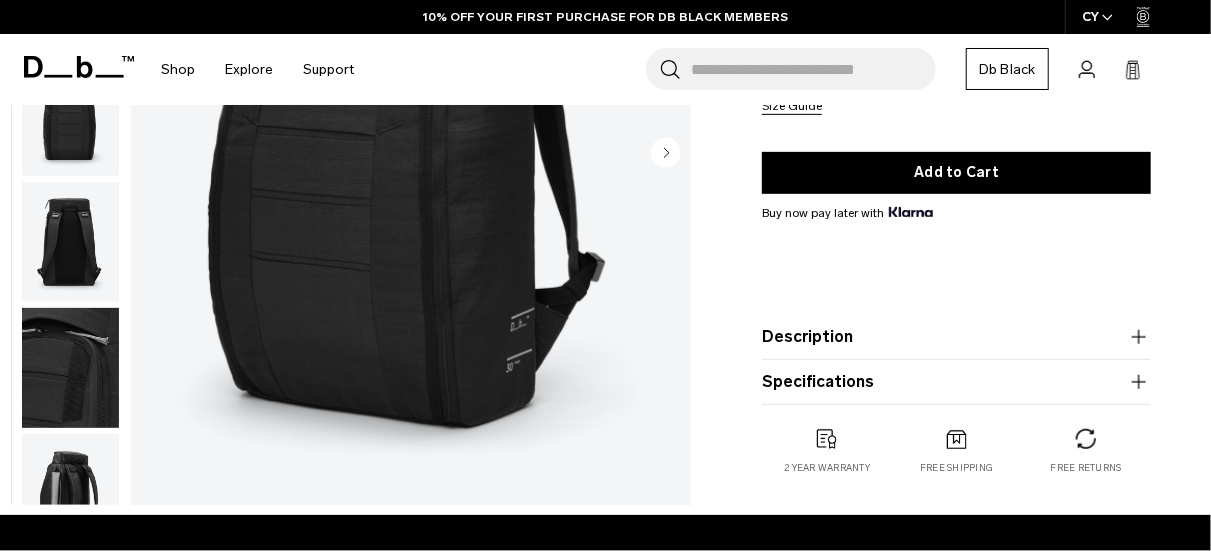 scroll, scrollTop: 0, scrollLeft: 0, axis: both 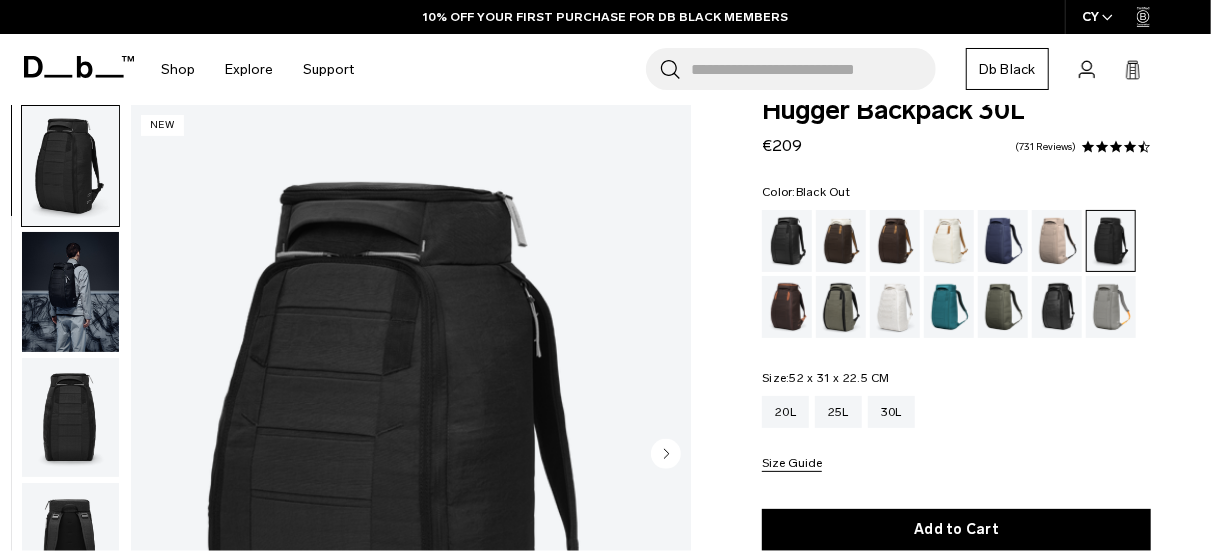 click at bounding box center [787, 241] 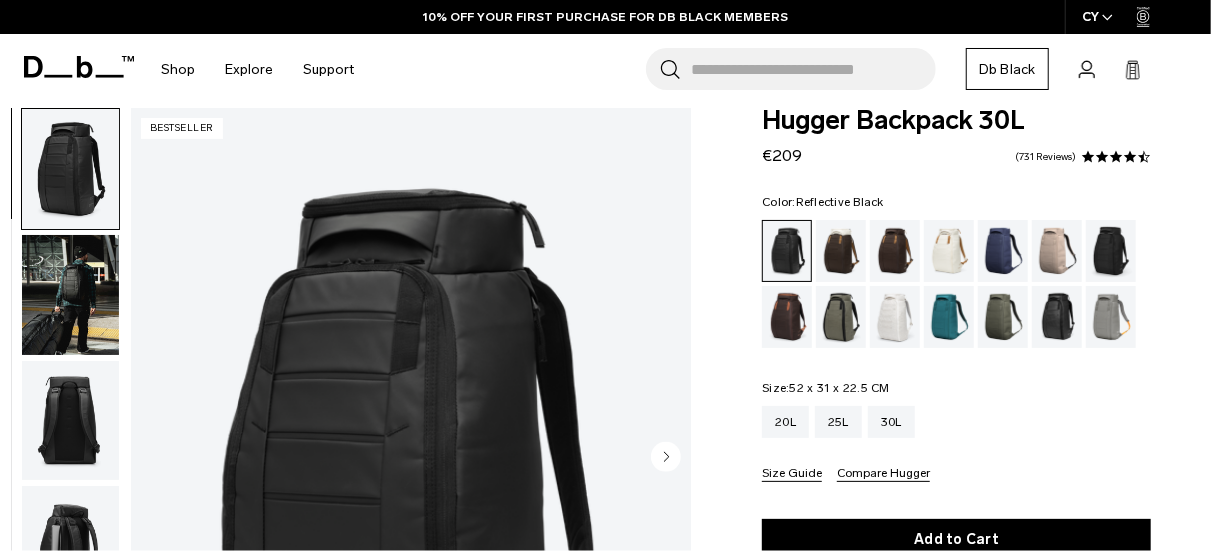 scroll, scrollTop: 27, scrollLeft: 0, axis: vertical 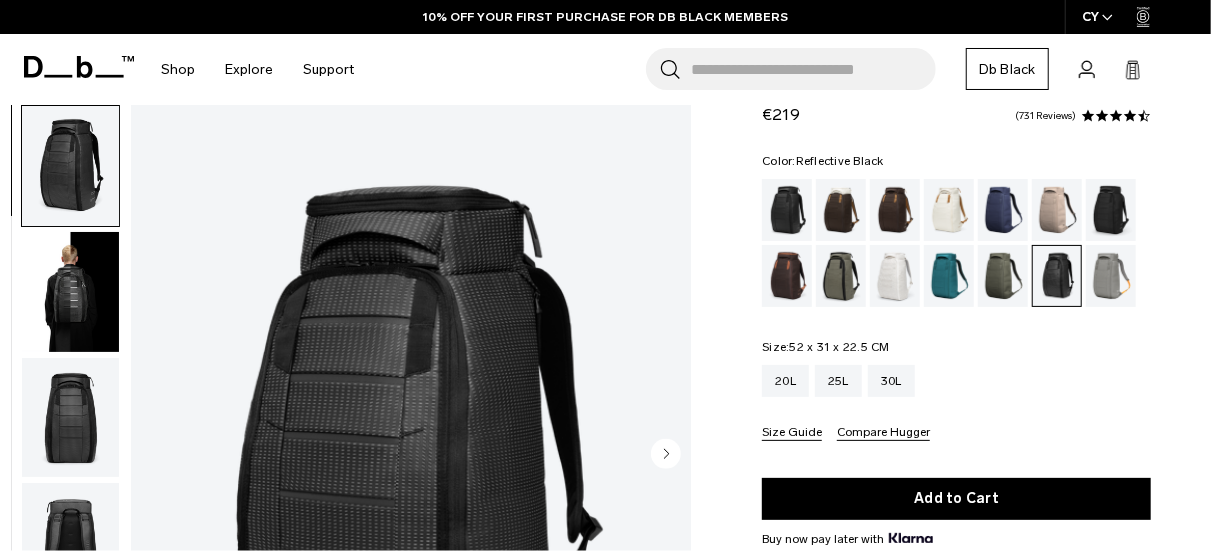 click at bounding box center (70, 292) 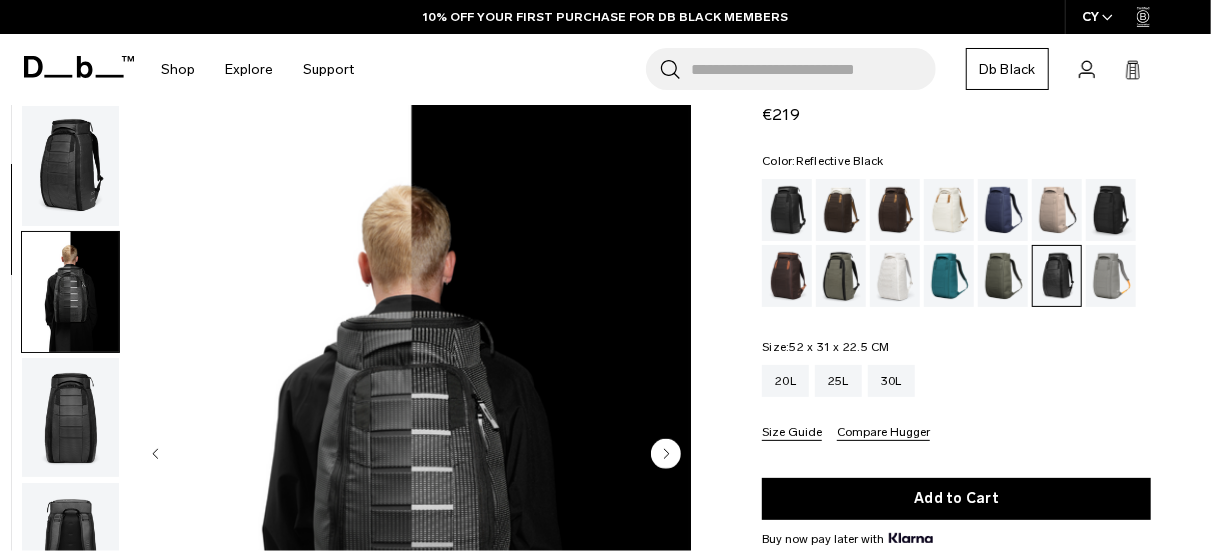scroll, scrollTop: 126, scrollLeft: 0, axis: vertical 